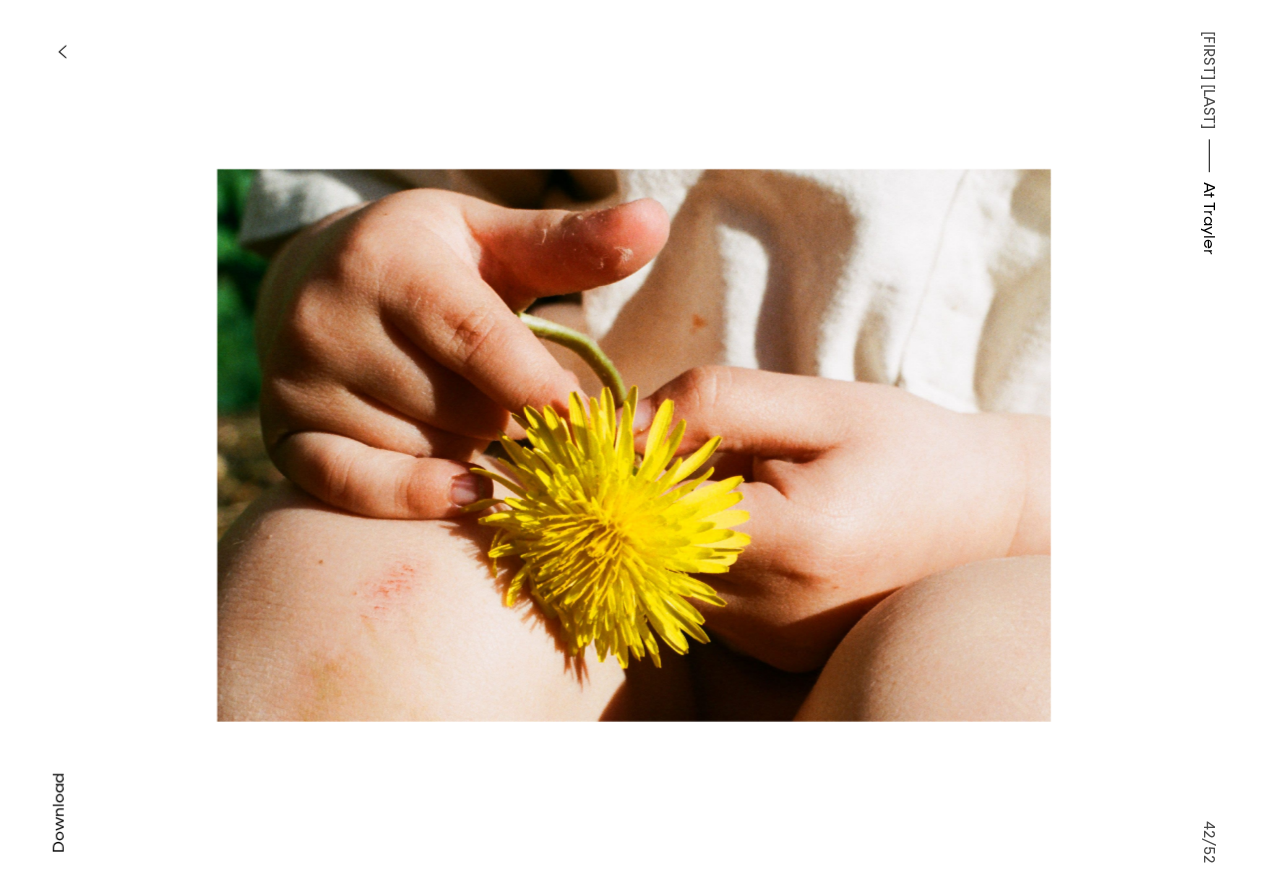 scroll, scrollTop: 0, scrollLeft: 0, axis: both 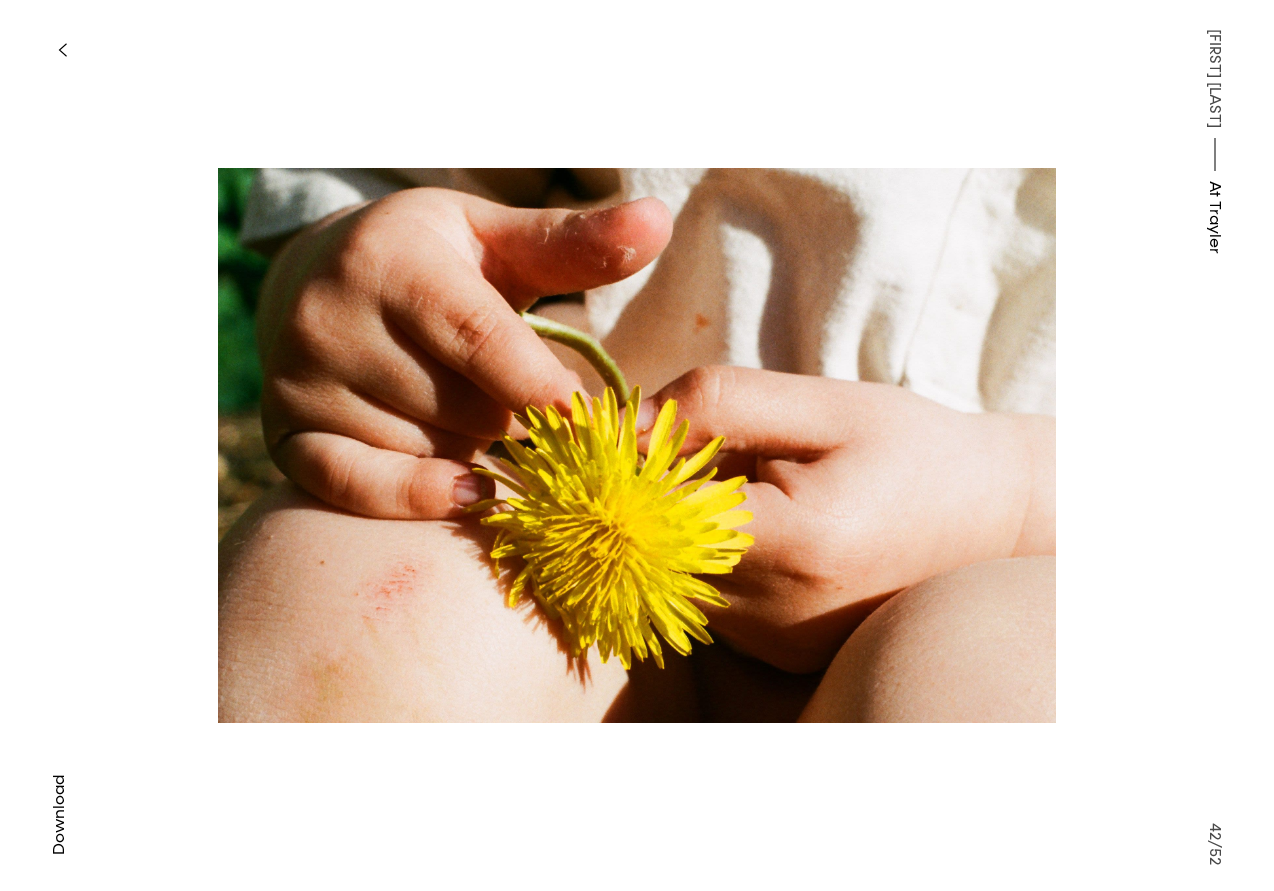 type 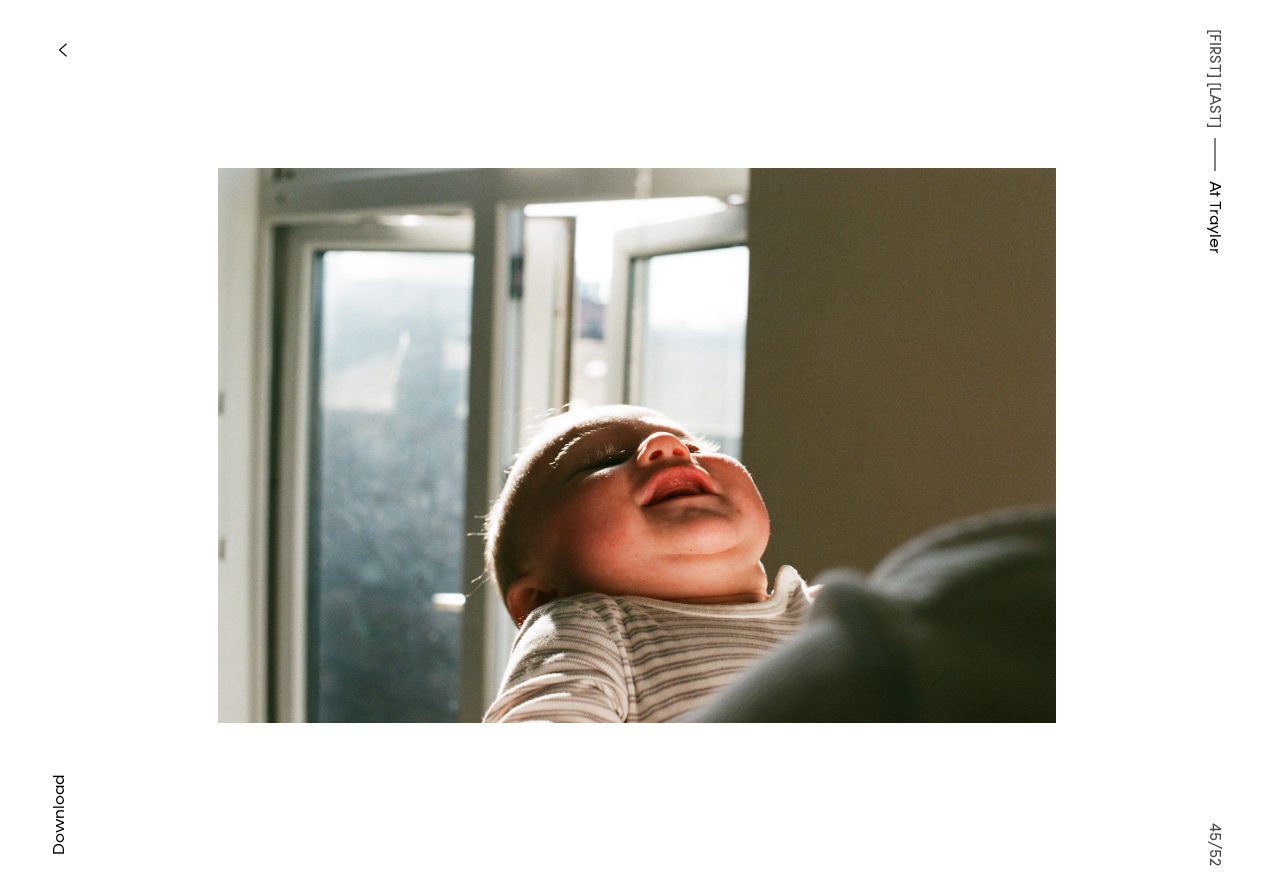 click at bounding box center [62, 50] 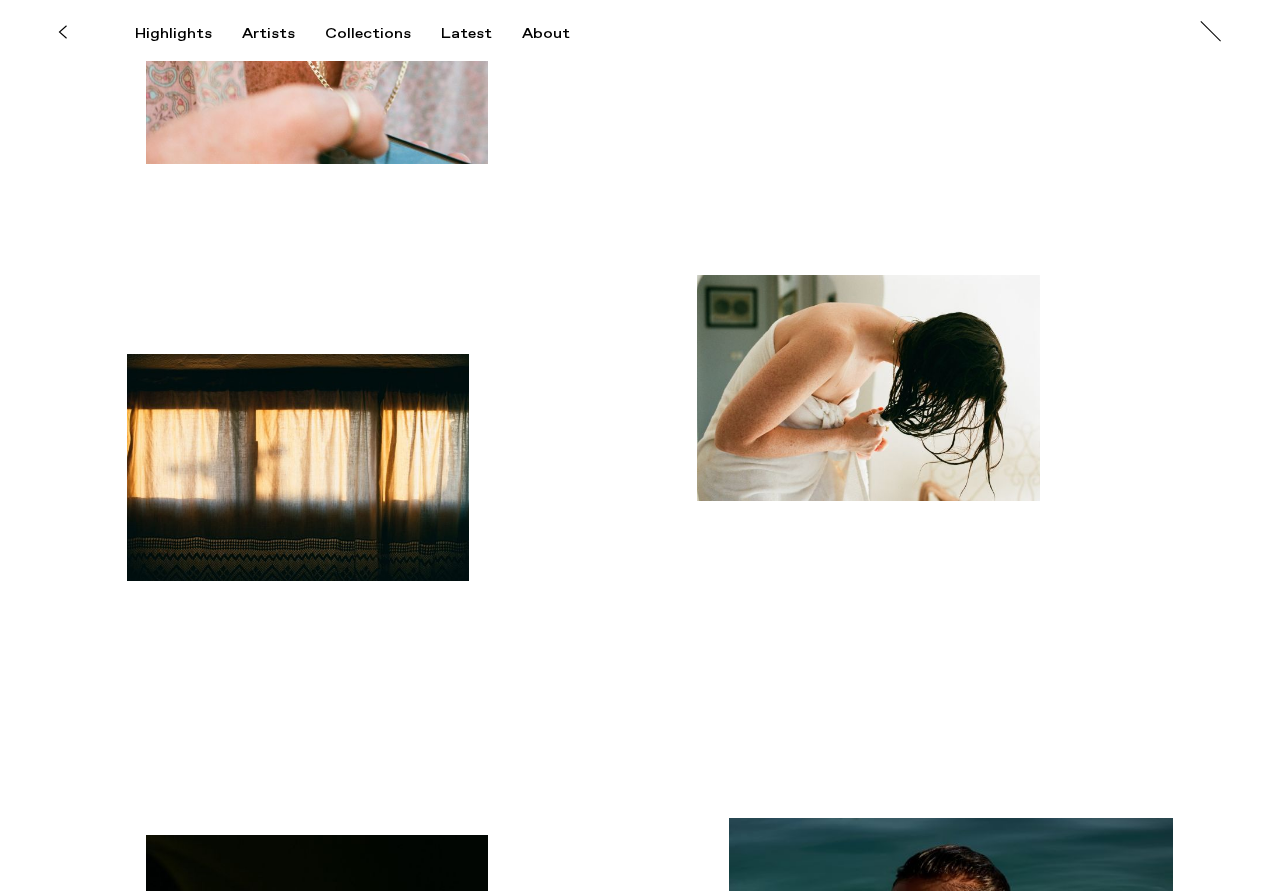 scroll, scrollTop: 0, scrollLeft: 0, axis: both 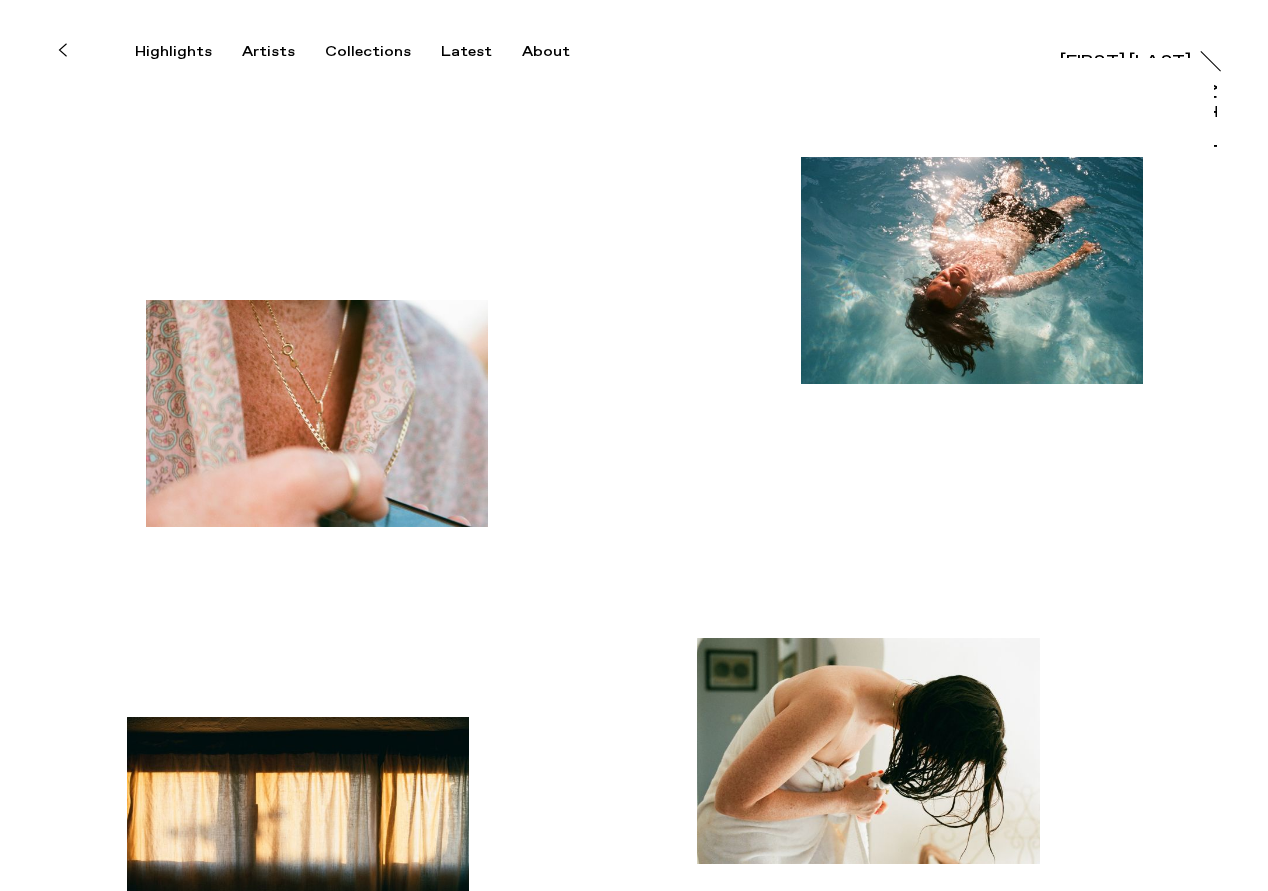 click 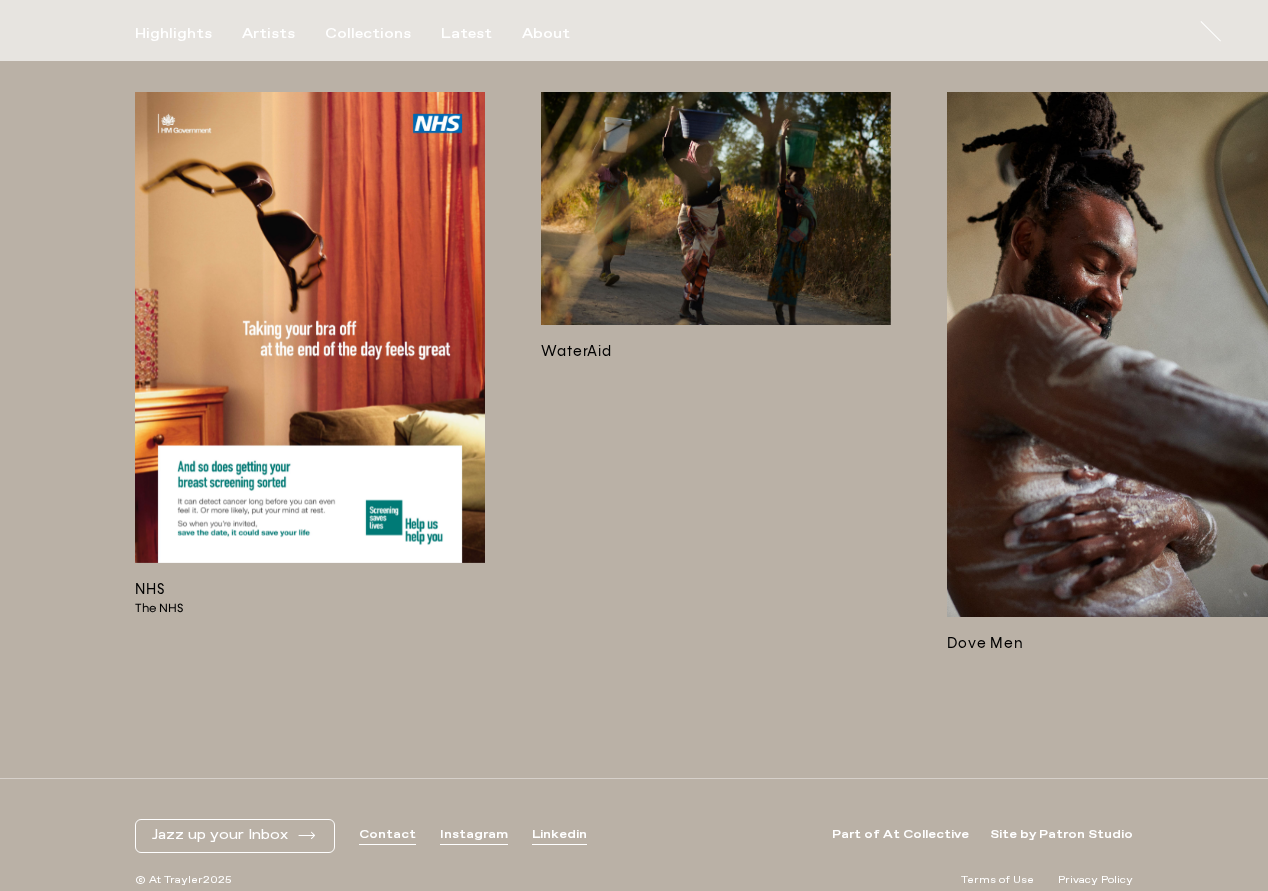 scroll, scrollTop: 4689, scrollLeft: 0, axis: vertical 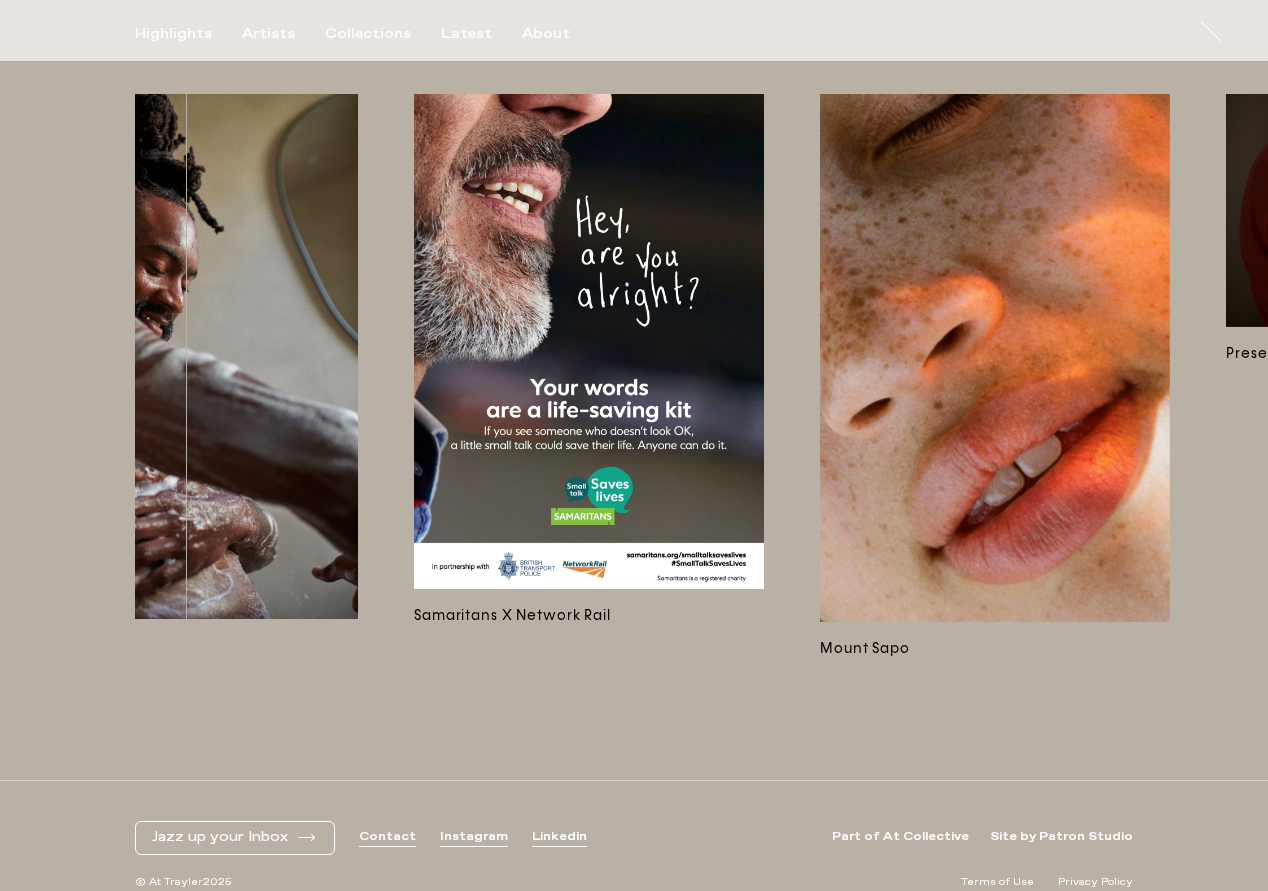 click at bounding box center [183, 356] 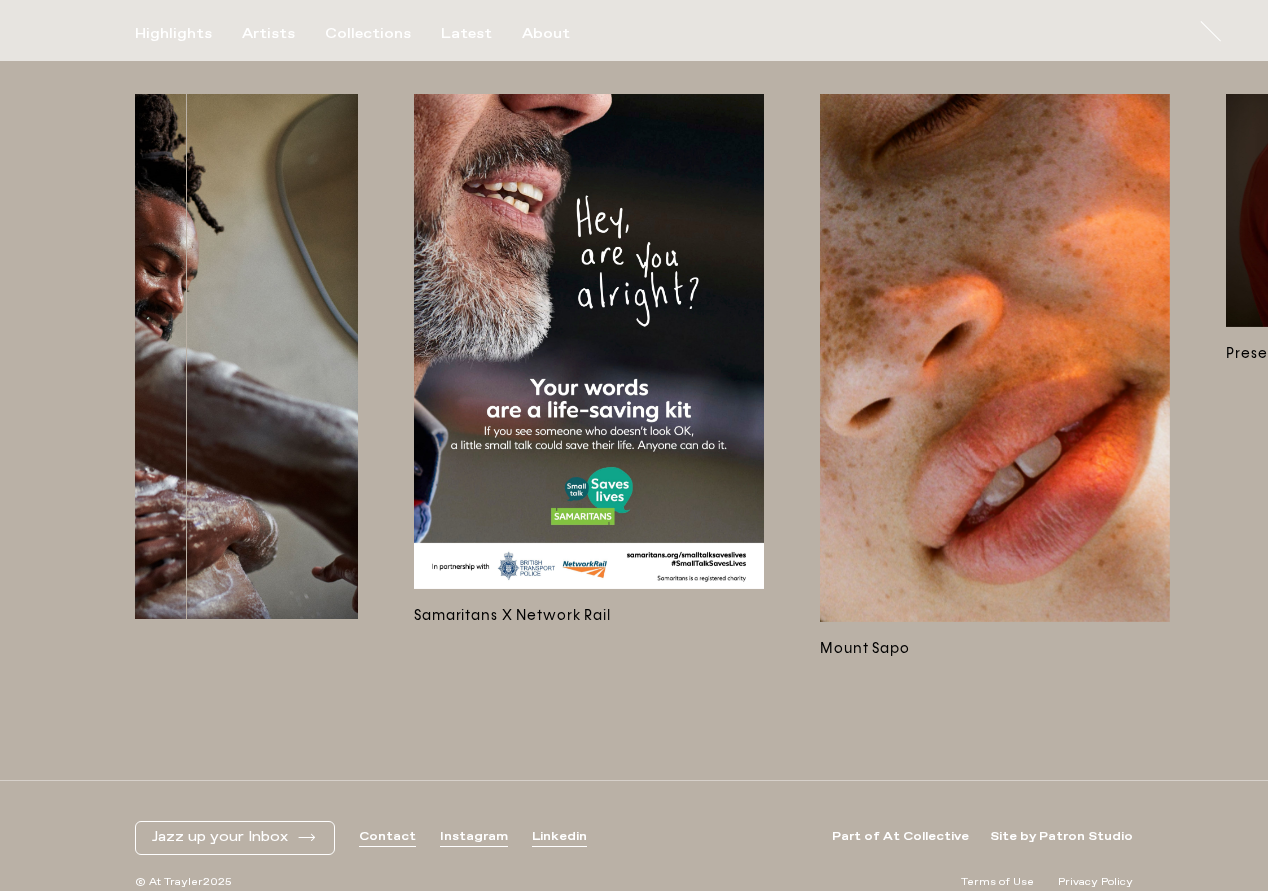 scroll, scrollTop: 4691, scrollLeft: 0, axis: vertical 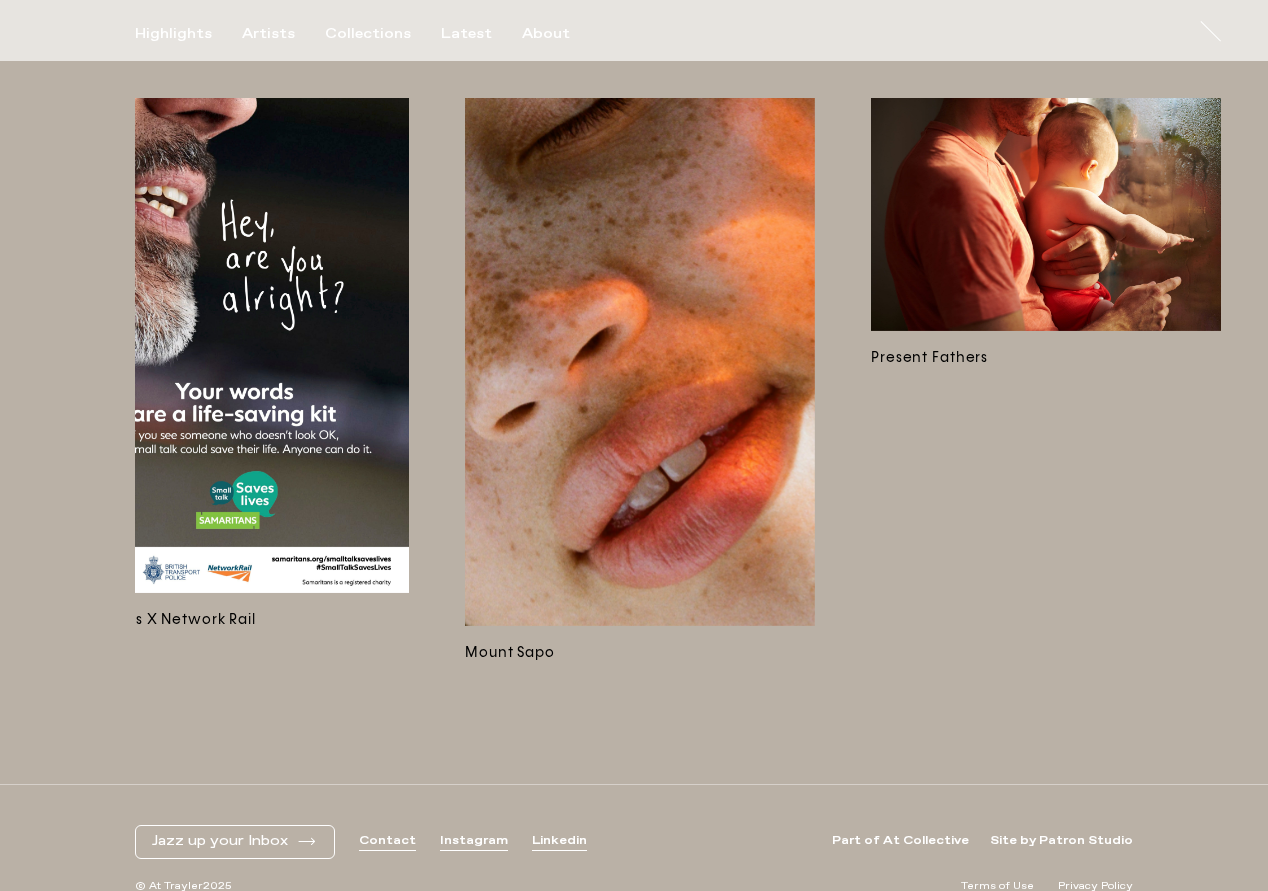 click at bounding box center (234, 345) 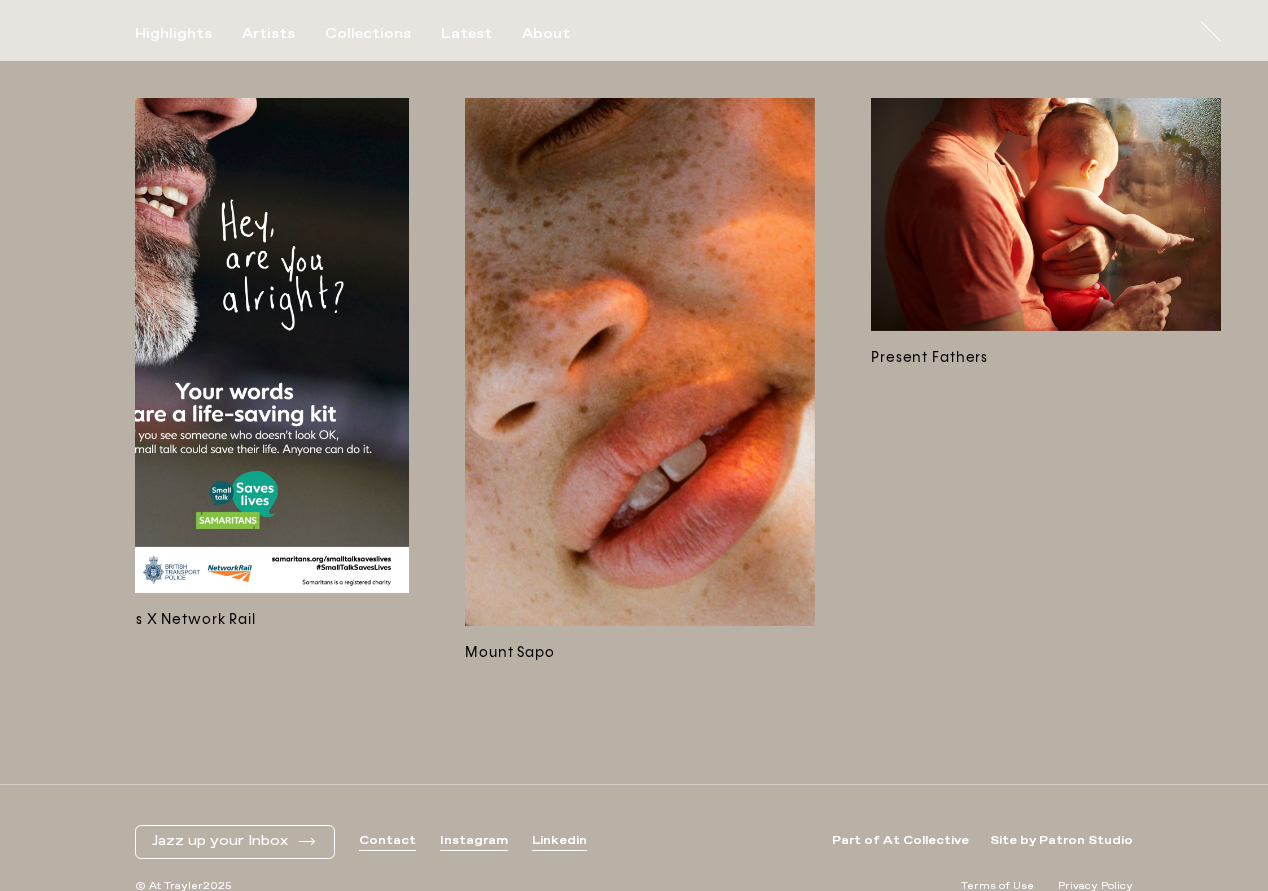click at bounding box center (640, 362) 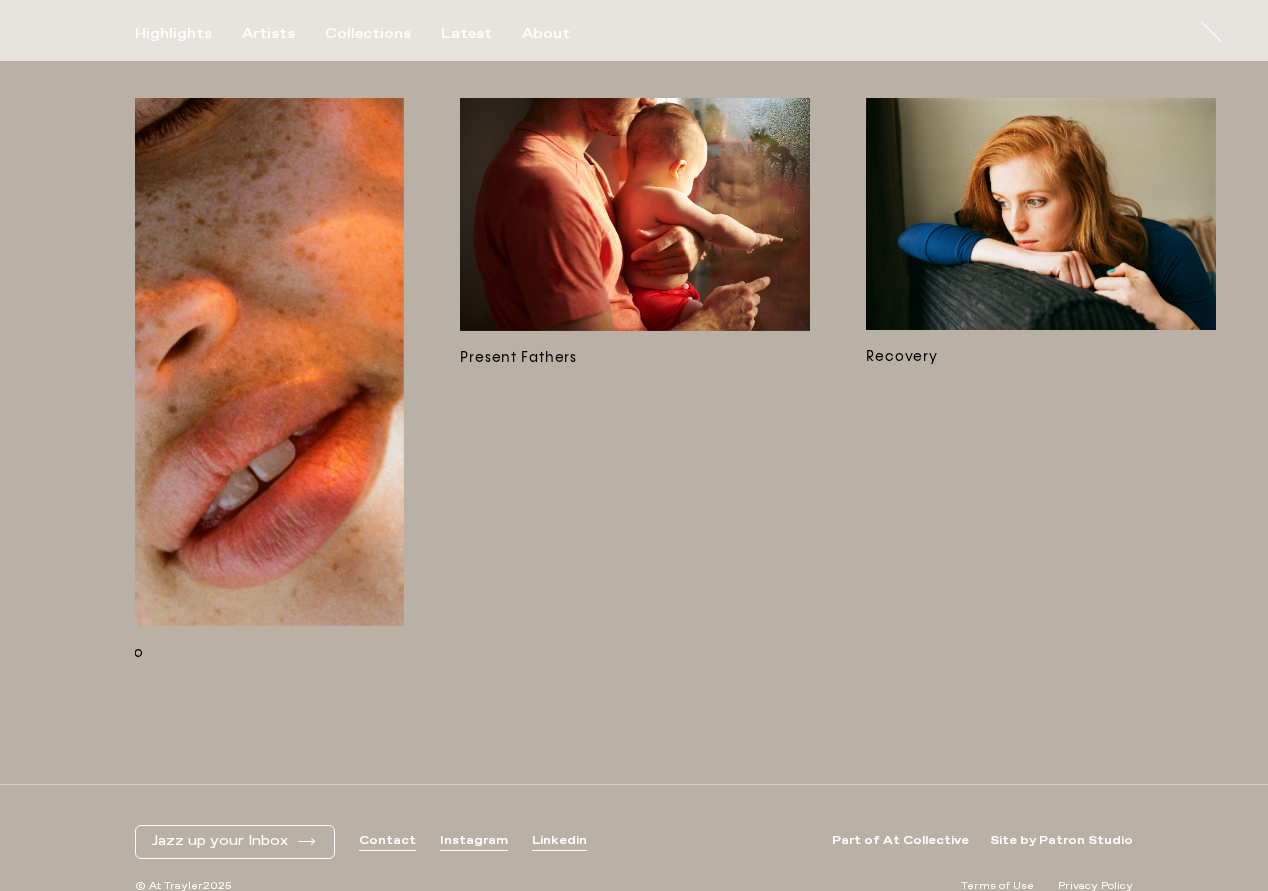 scroll, scrollTop: 0, scrollLeft: 1707, axis: horizontal 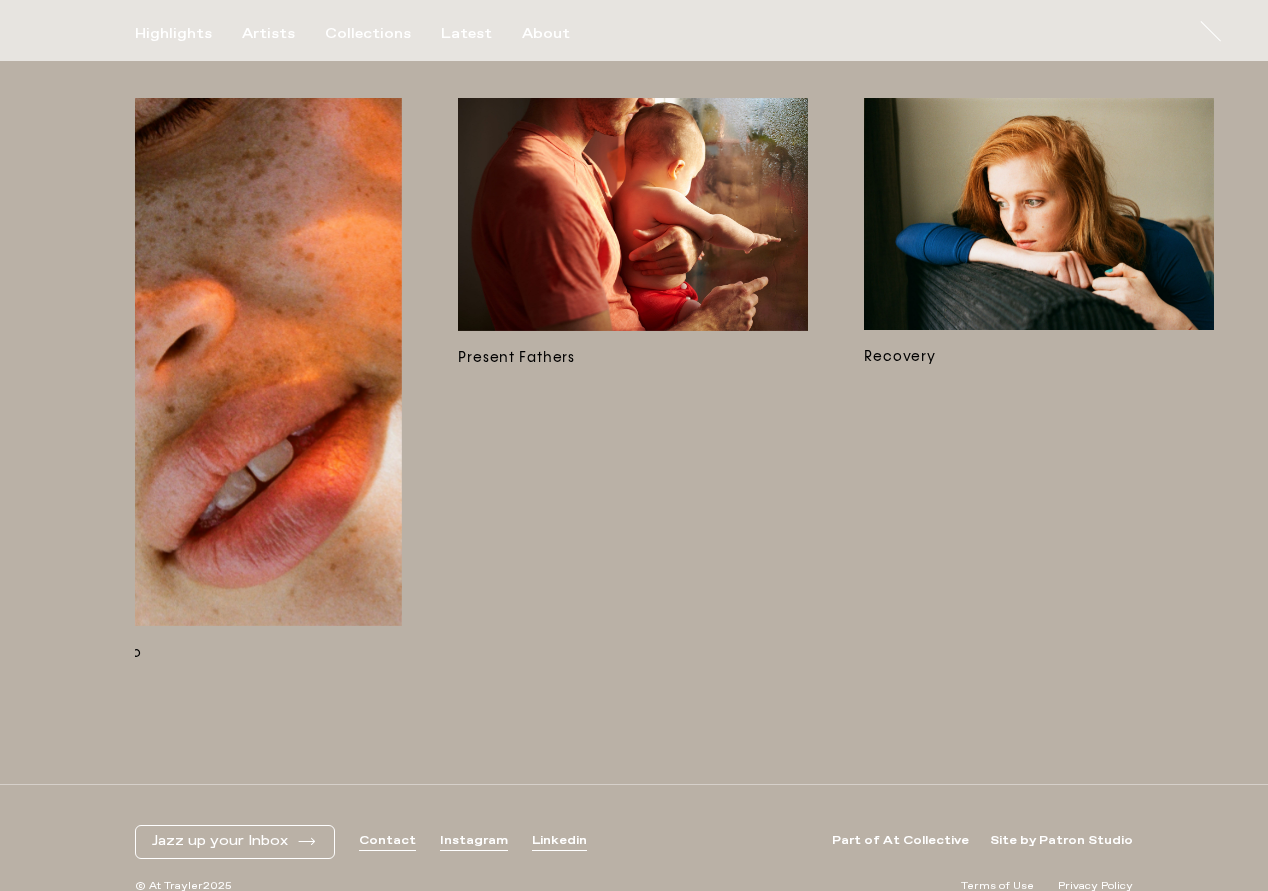 click at bounding box center [633, 214] 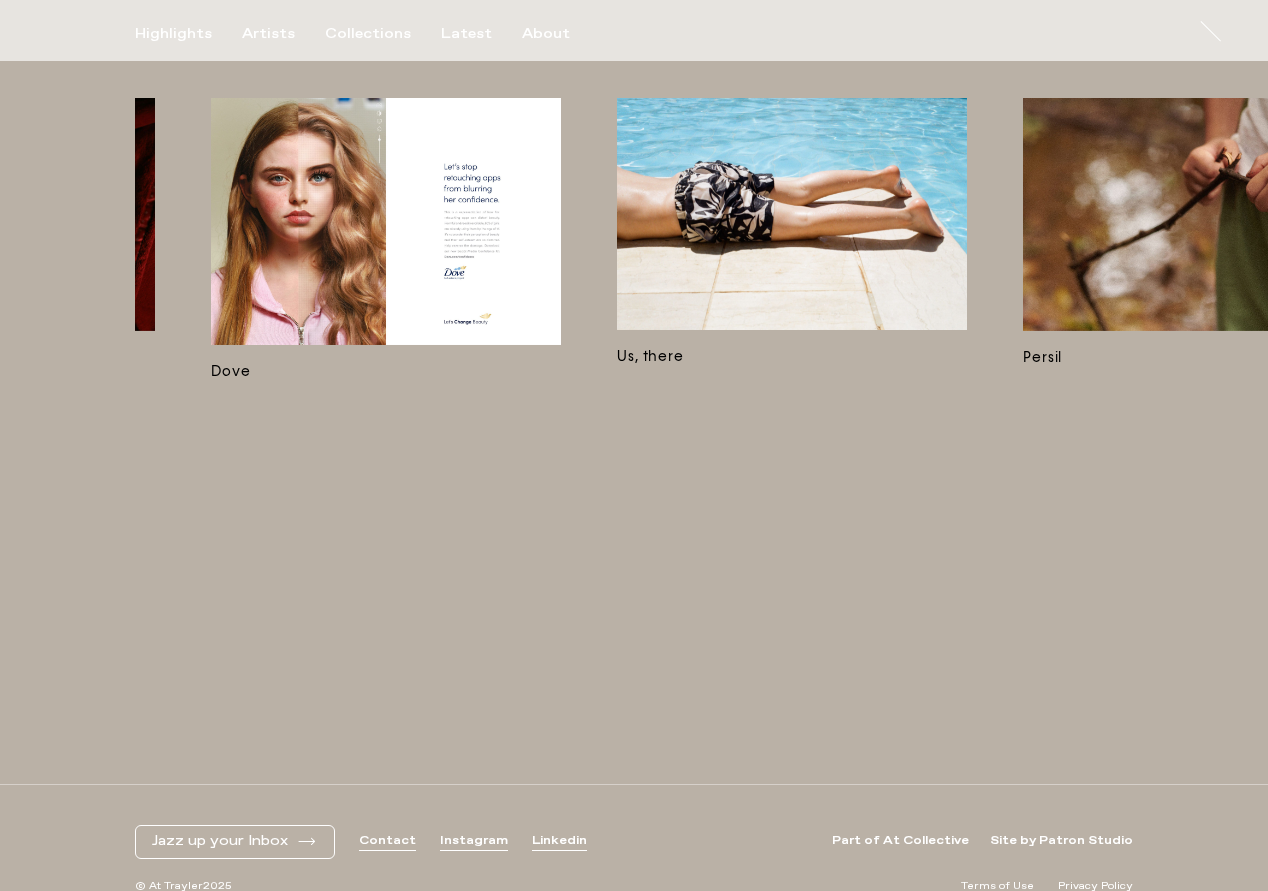 scroll, scrollTop: 0, scrollLeft: 3593, axis: horizontal 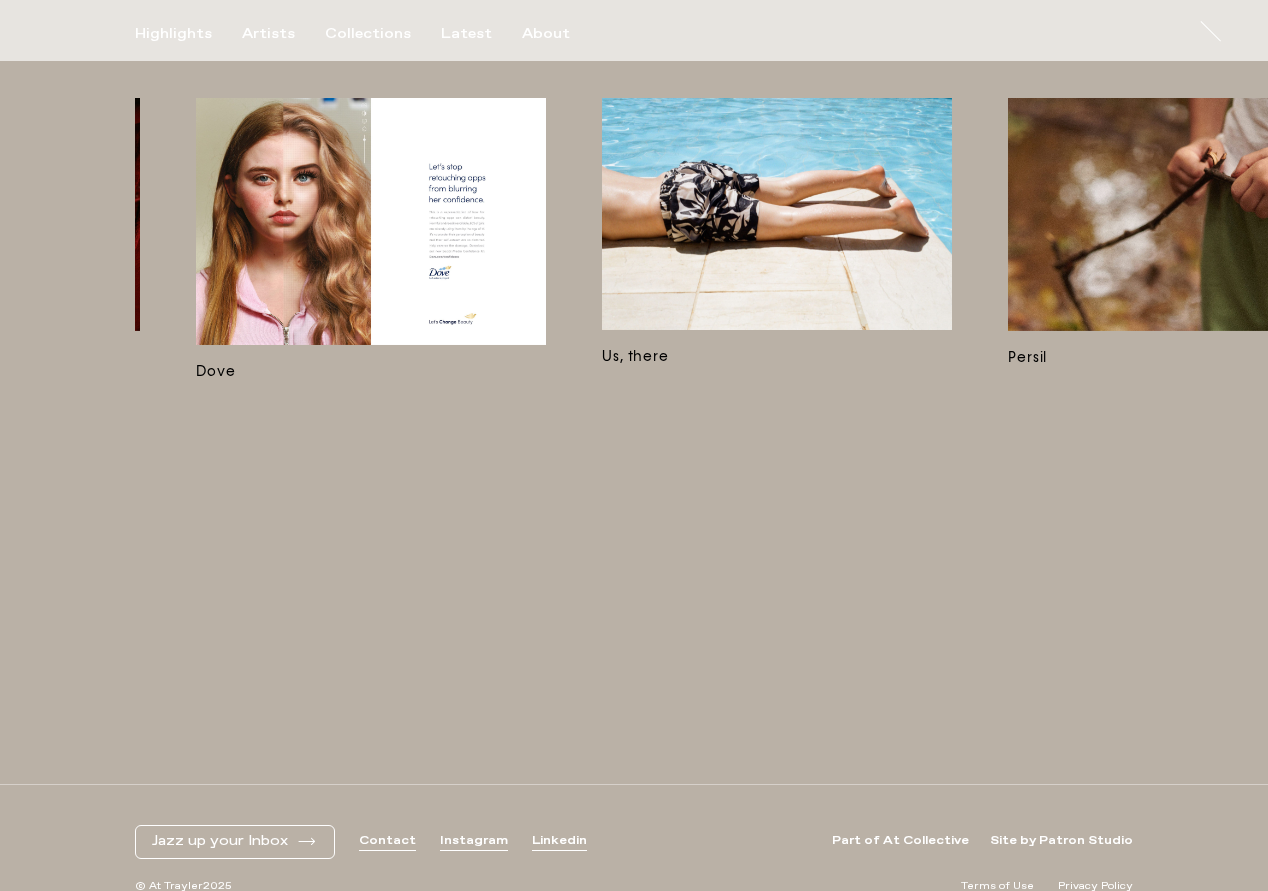 click at bounding box center [777, 214] 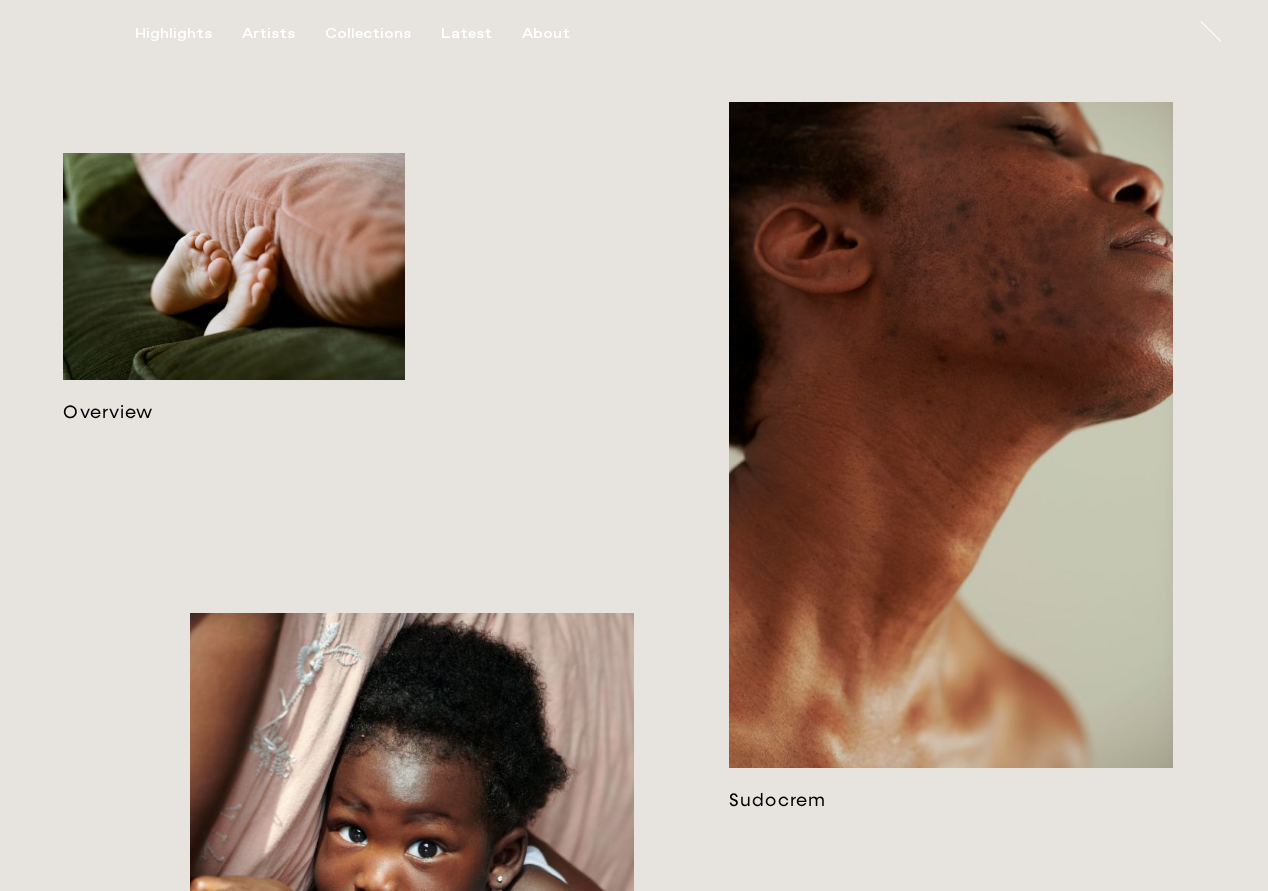 scroll, scrollTop: 0, scrollLeft: 0, axis: both 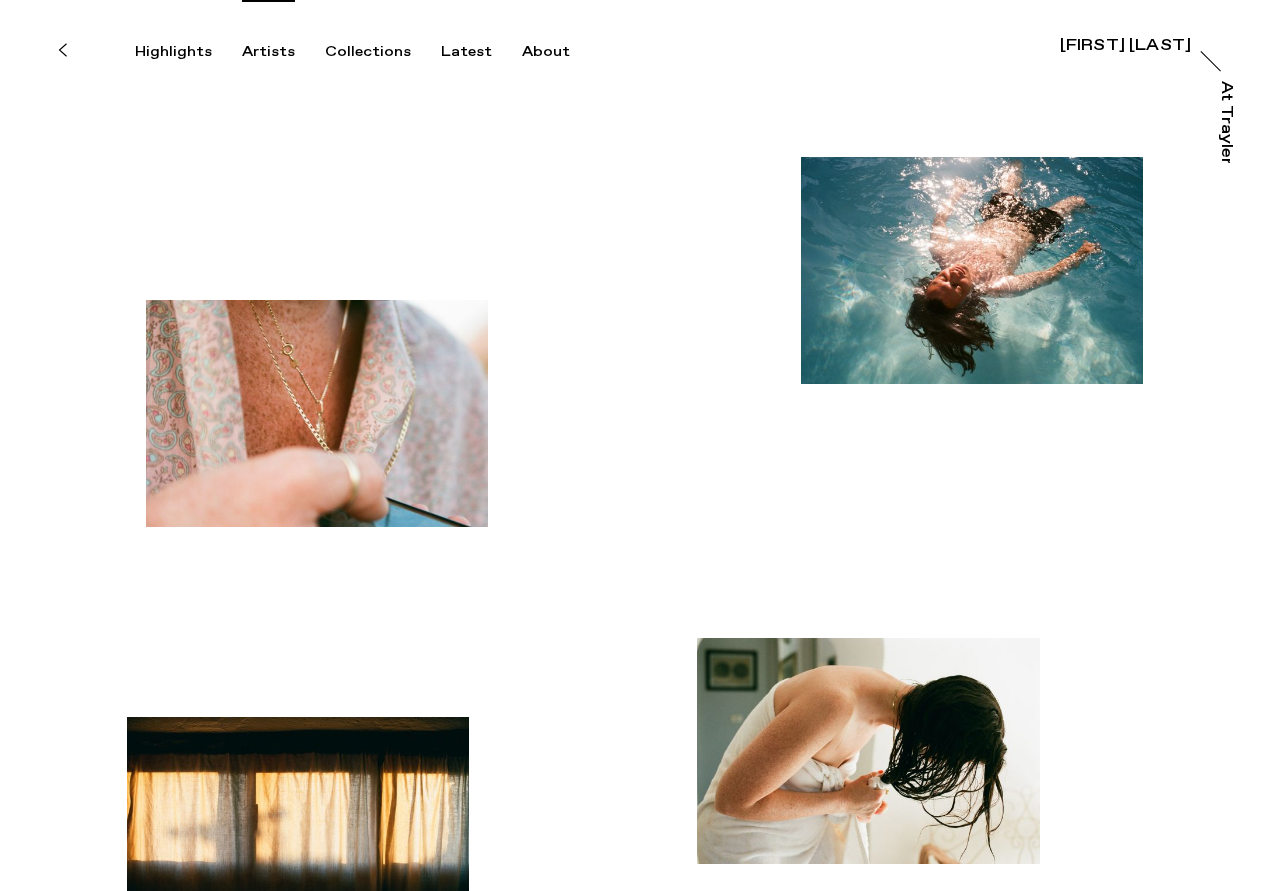 click on "Artists" at bounding box center (268, 52) 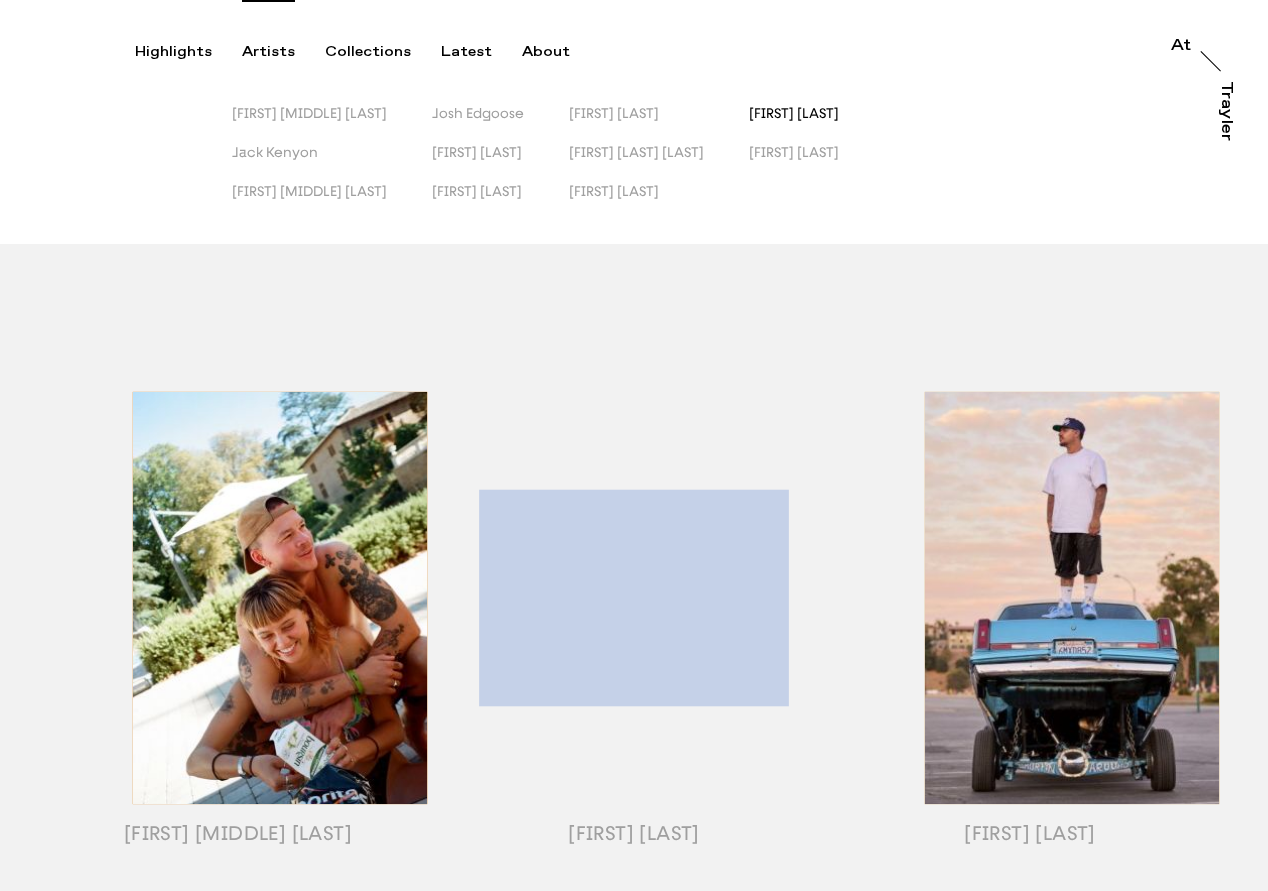 click on "[FIRST] [LAST]" at bounding box center (794, 113) 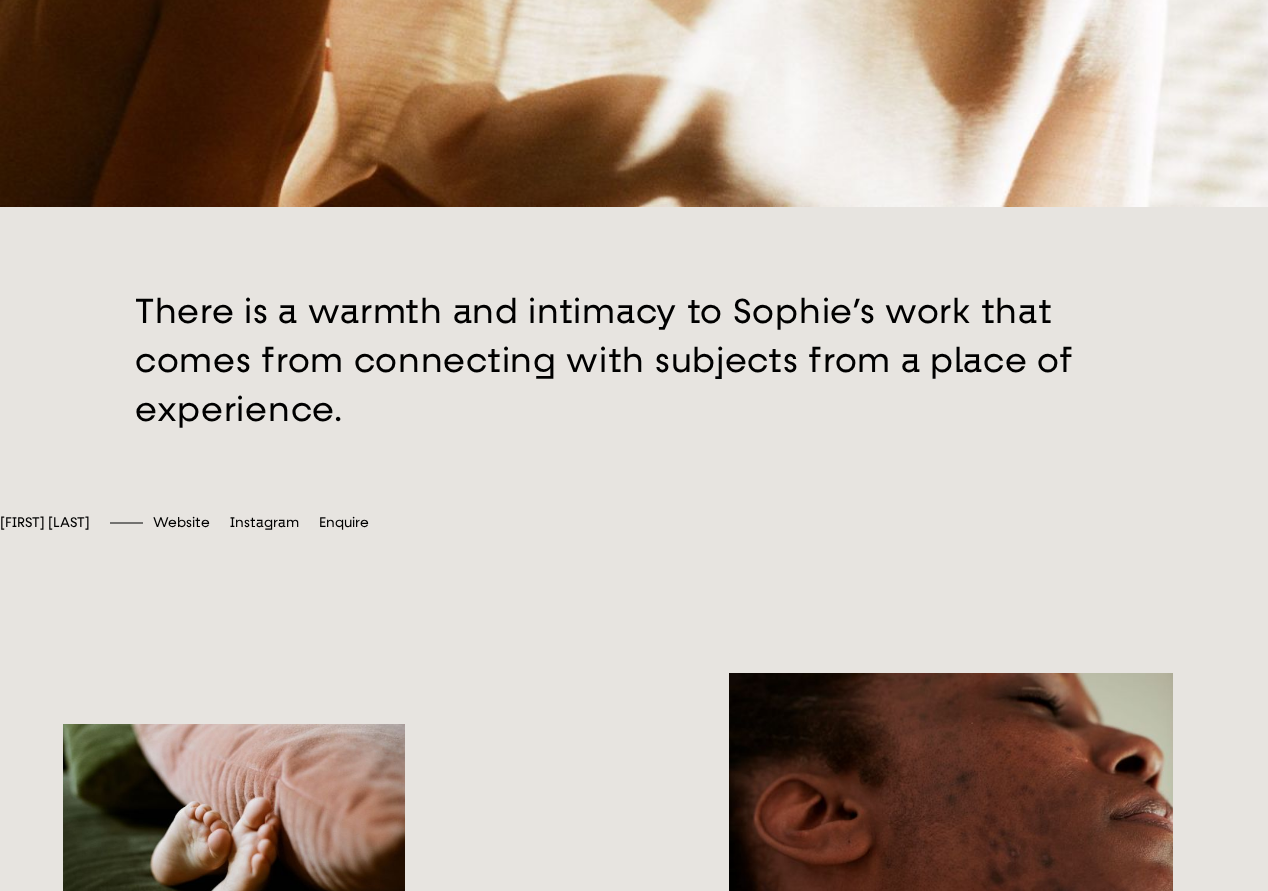 scroll, scrollTop: 676, scrollLeft: 0, axis: vertical 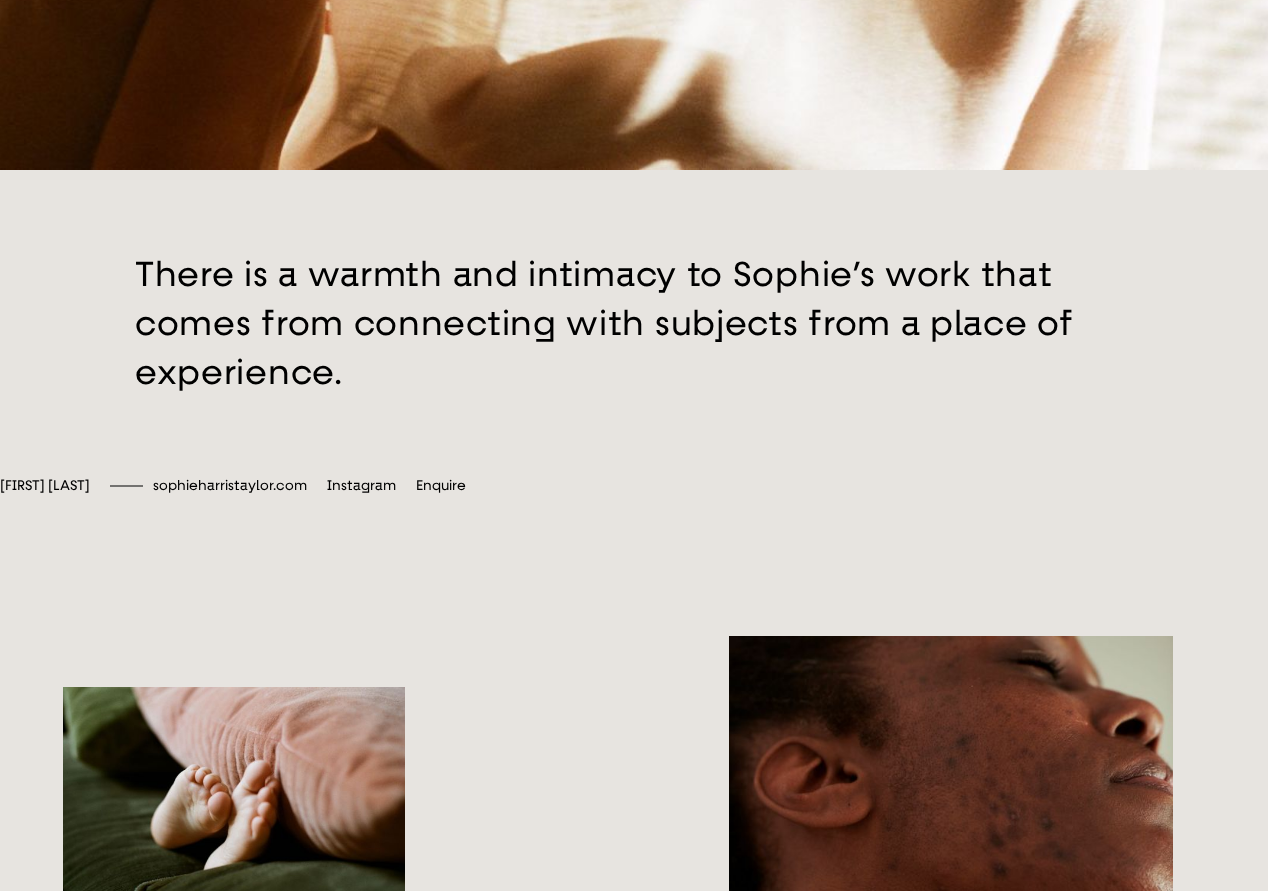 click on "sophieharristaylor.com" at bounding box center [230, 485] 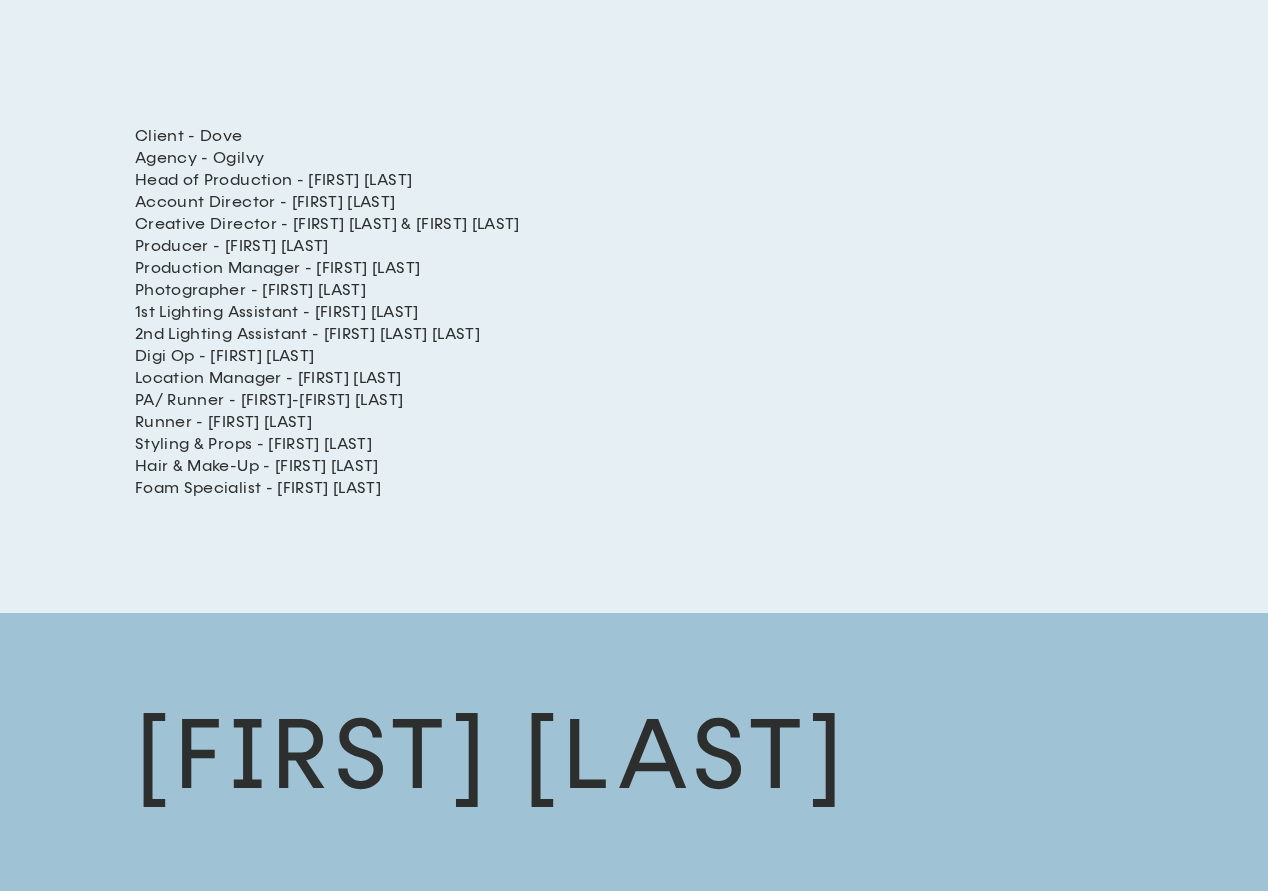 scroll, scrollTop: 3270, scrollLeft: 0, axis: vertical 